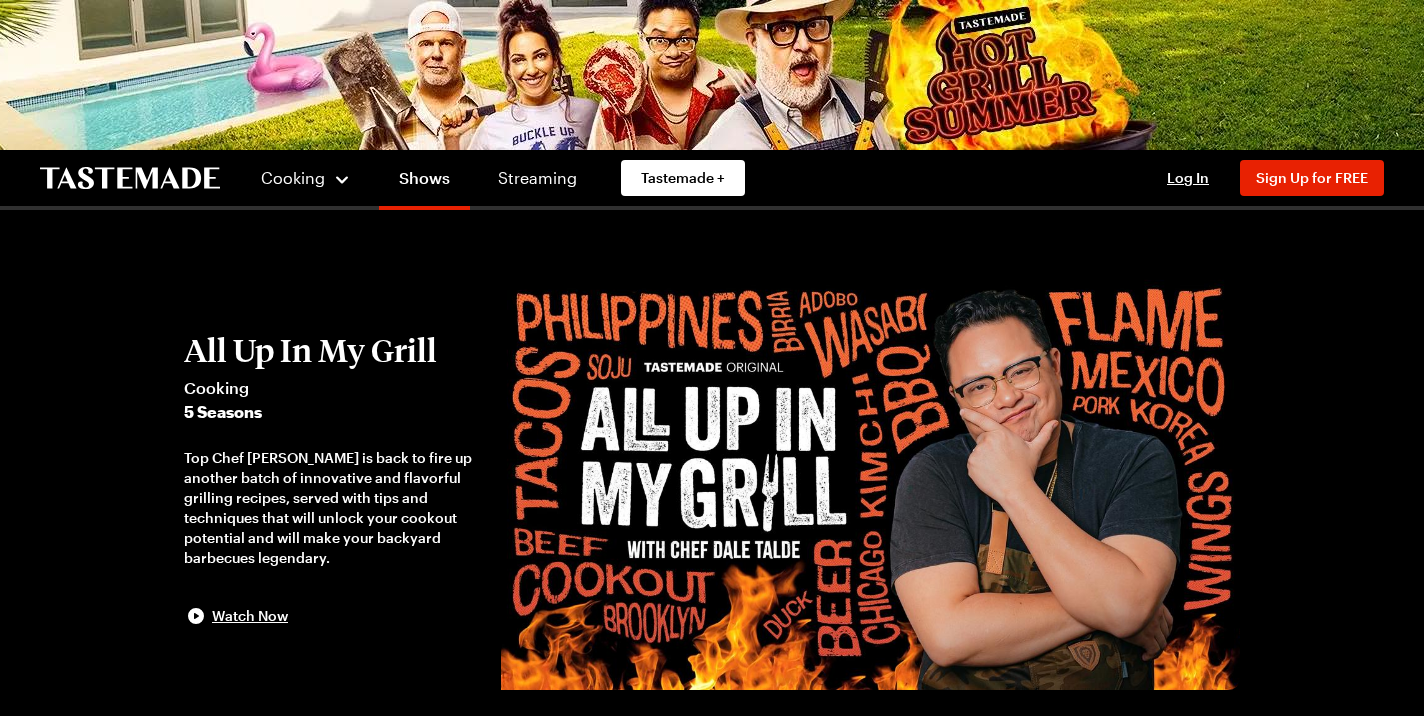 scroll, scrollTop: 11, scrollLeft: 0, axis: vertical 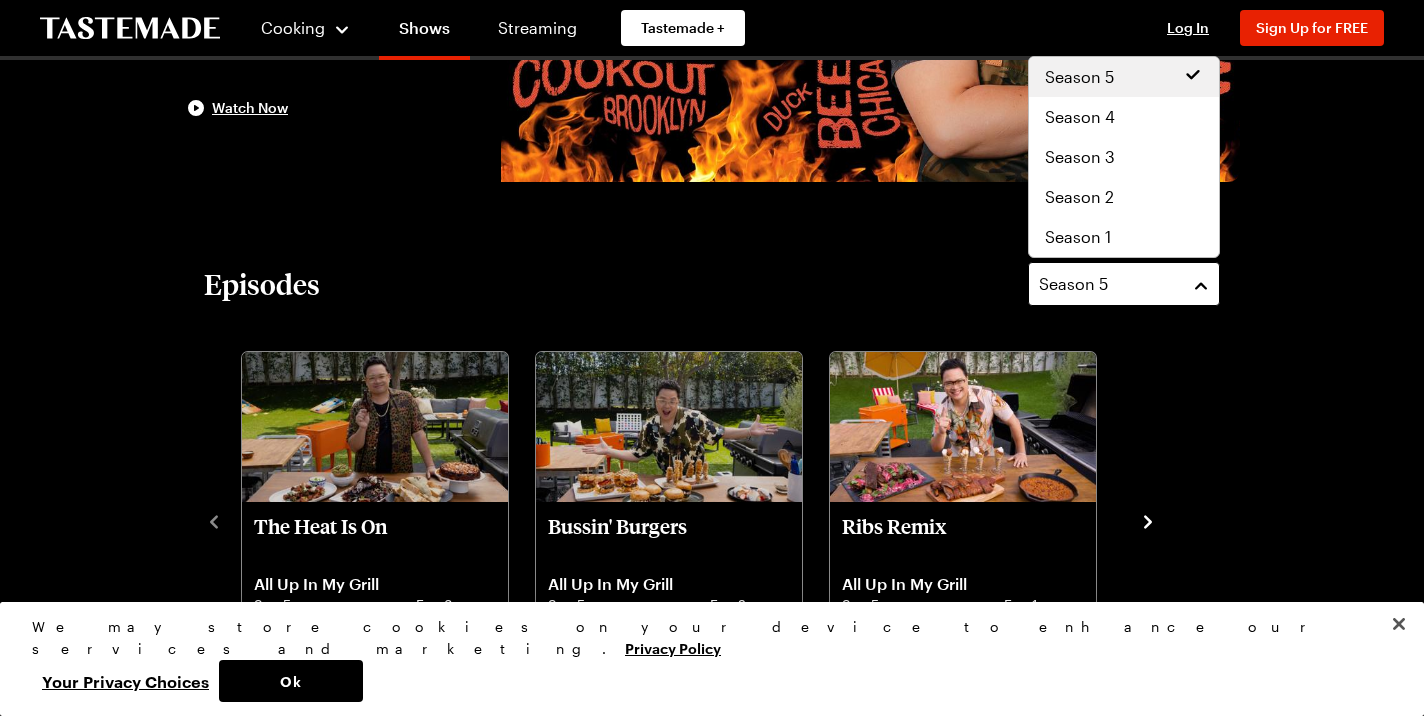 click on "Season 5" at bounding box center (1073, 284) 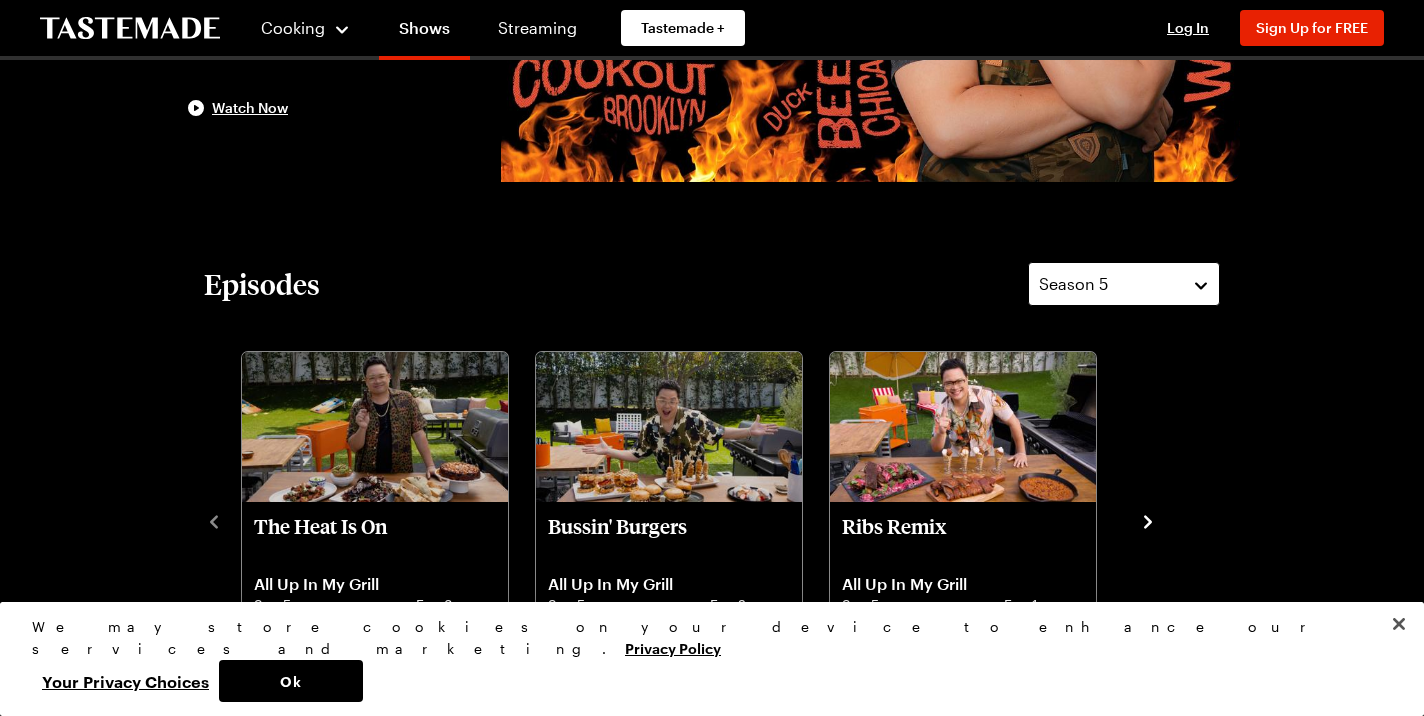 click on "Season 5" at bounding box center [1073, 284] 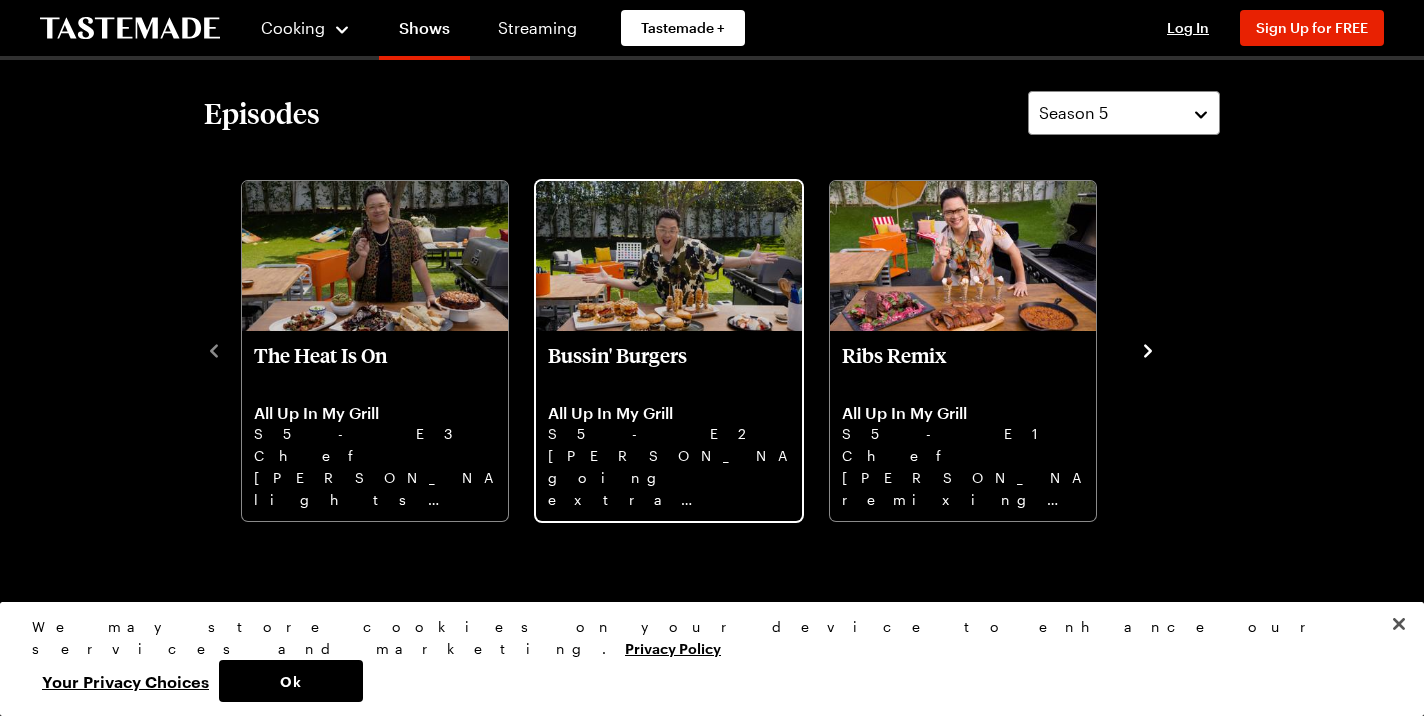 scroll, scrollTop: 681, scrollLeft: 0, axis: vertical 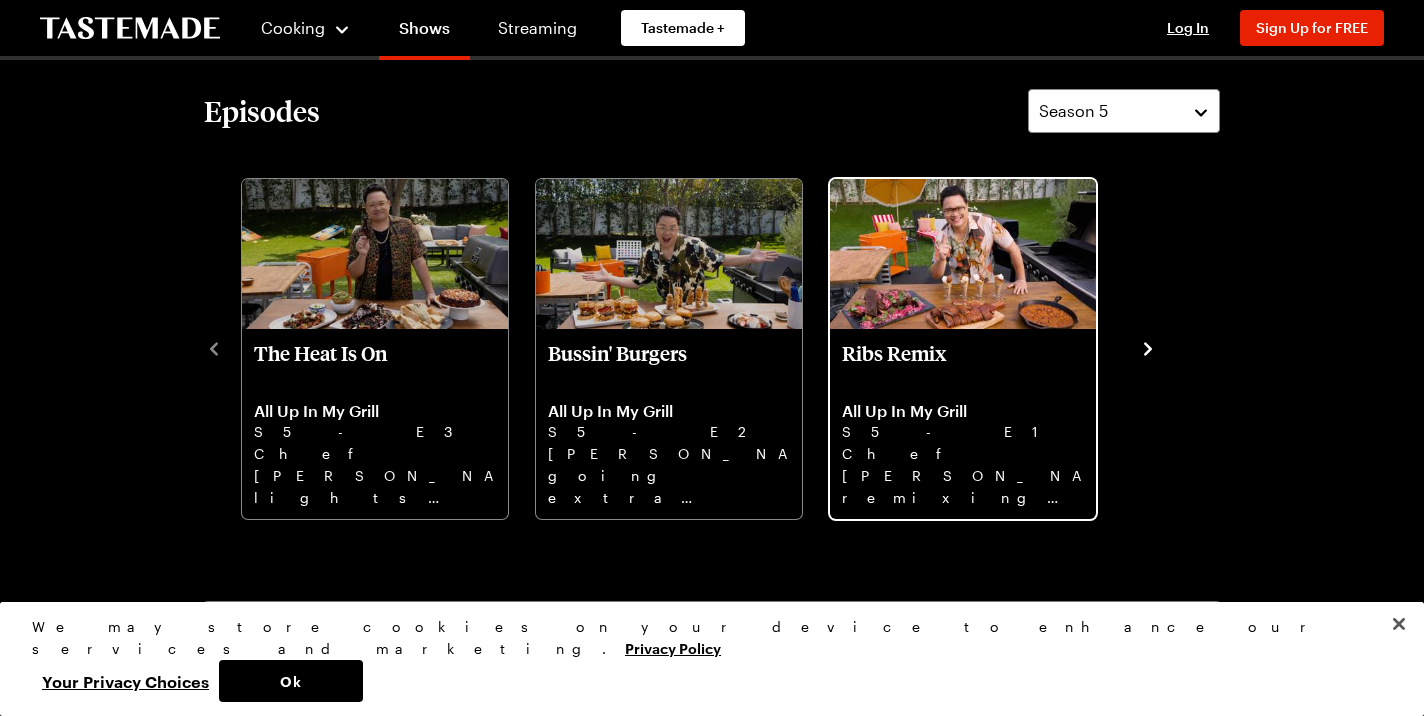 click on "Ribs Remix" at bounding box center (963, 365) 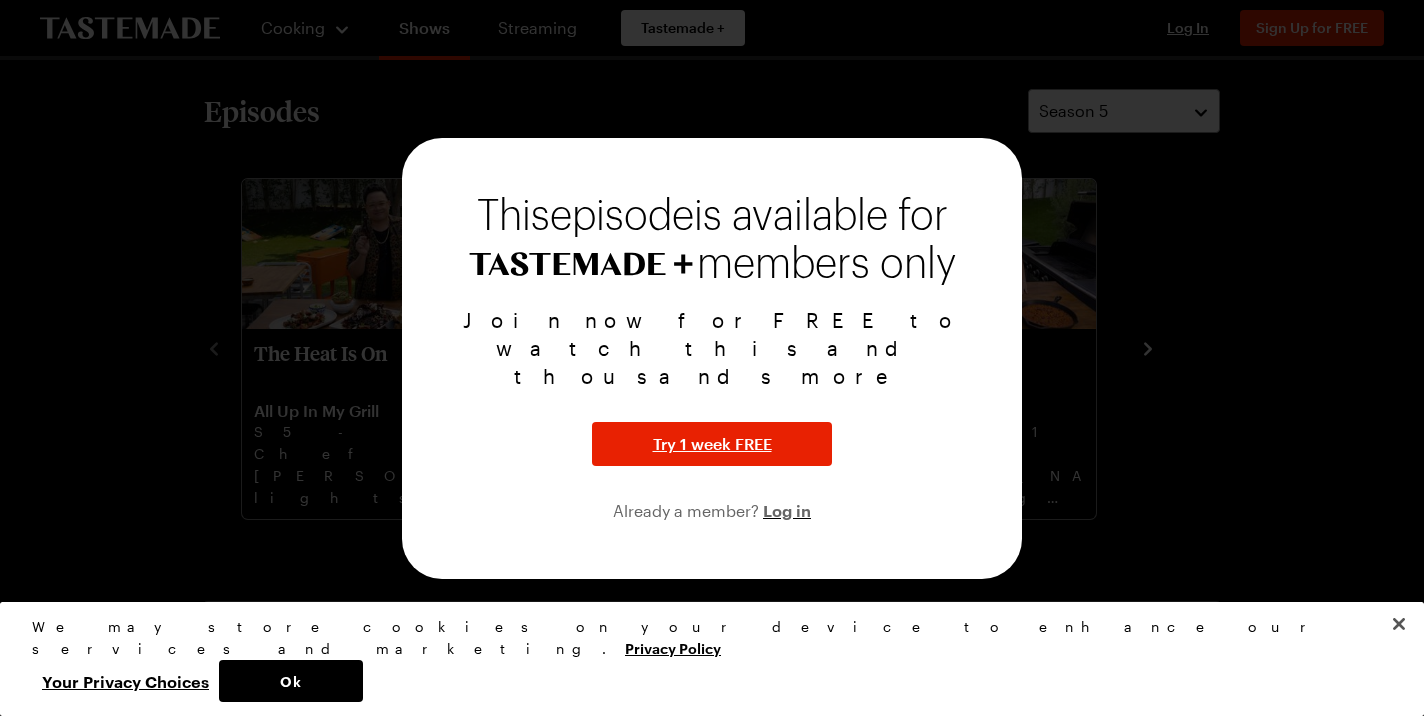 click at bounding box center (712, 358) 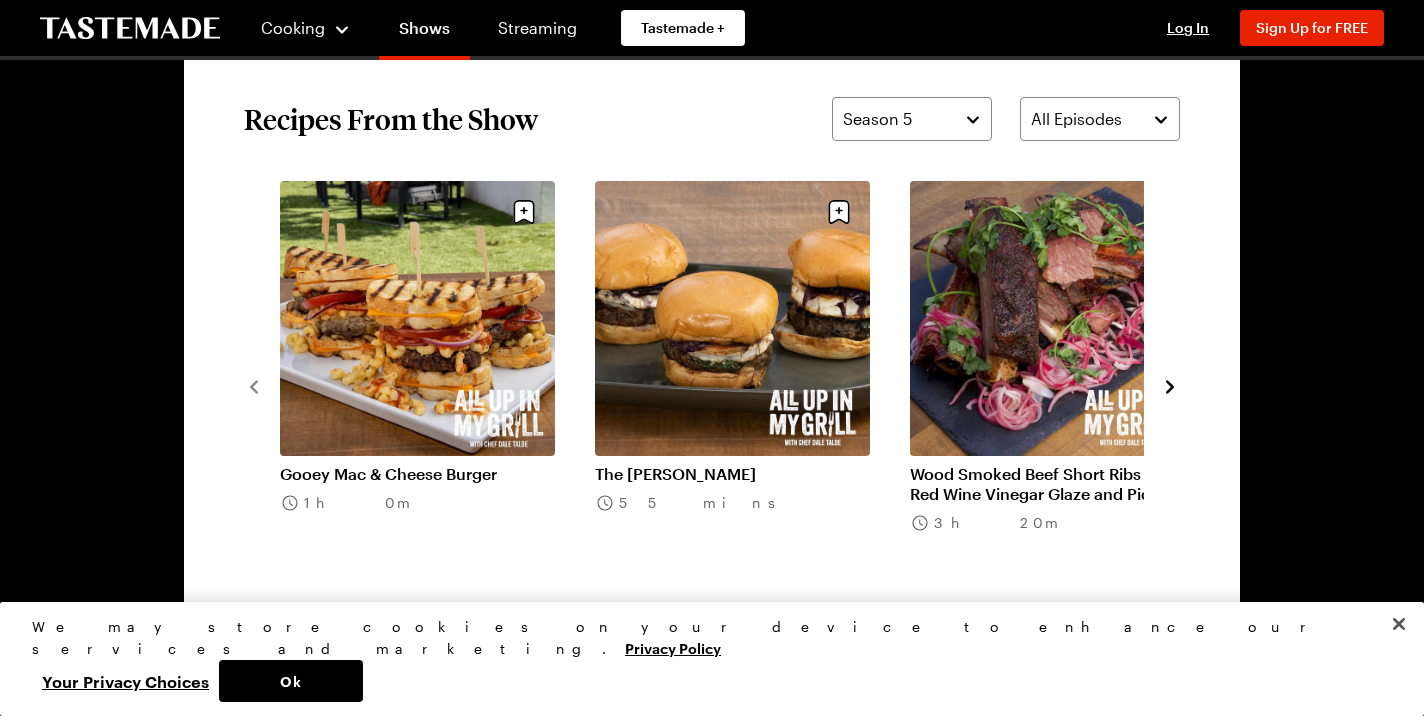 scroll, scrollTop: 1619, scrollLeft: 0, axis: vertical 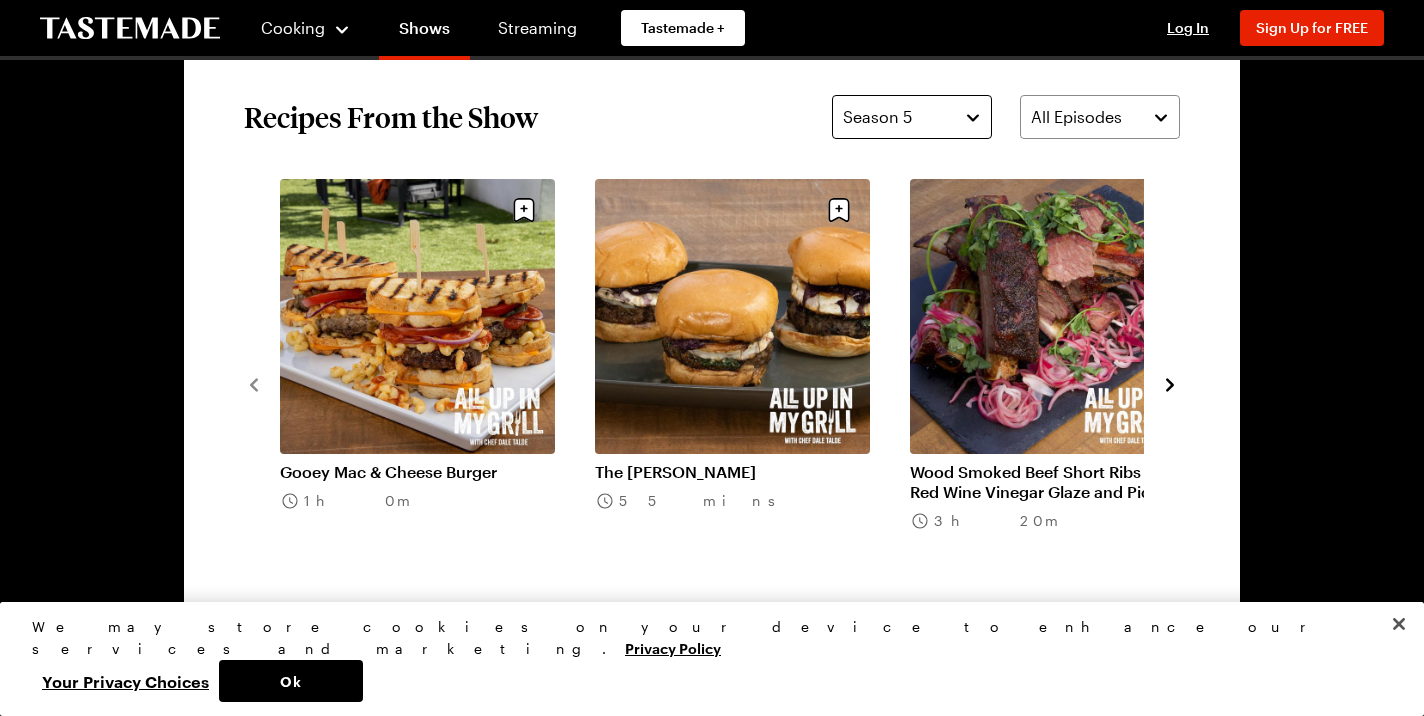click on "Season 5" at bounding box center [912, 117] 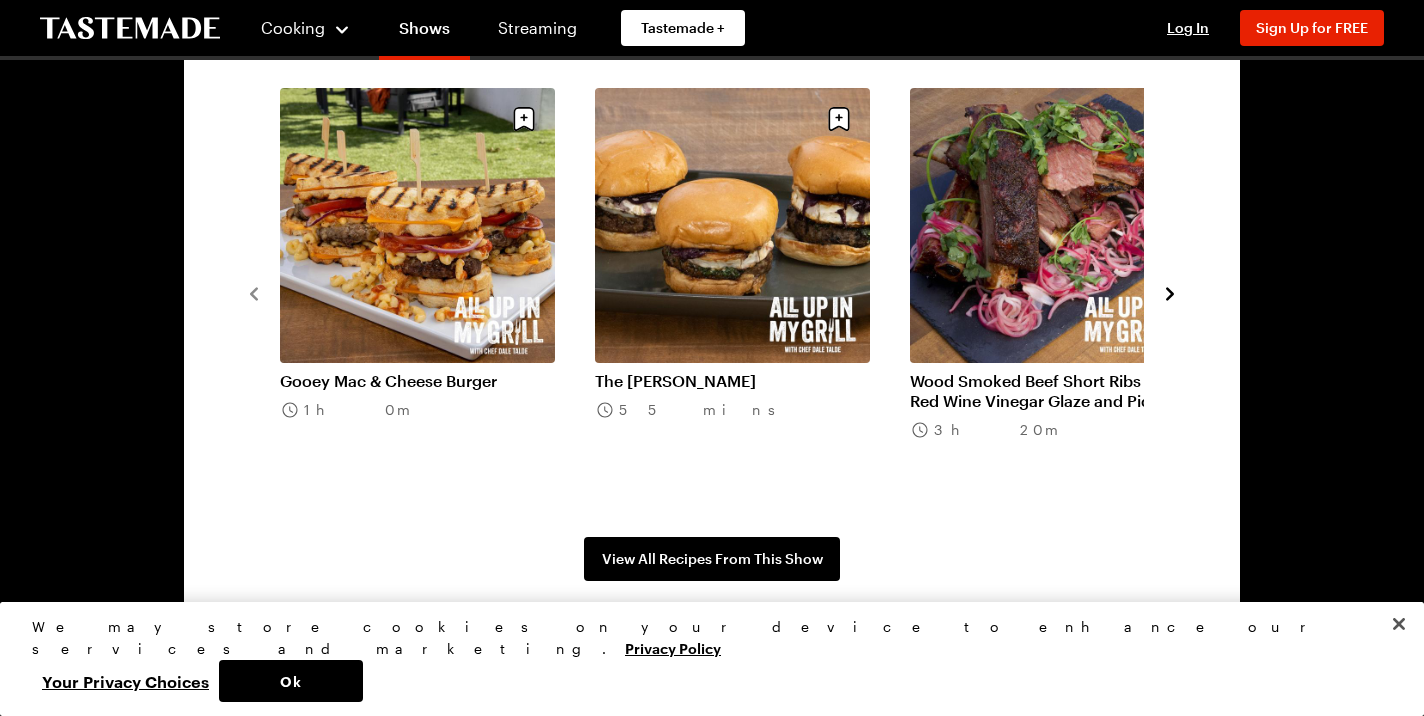 scroll, scrollTop: 1712, scrollLeft: 0, axis: vertical 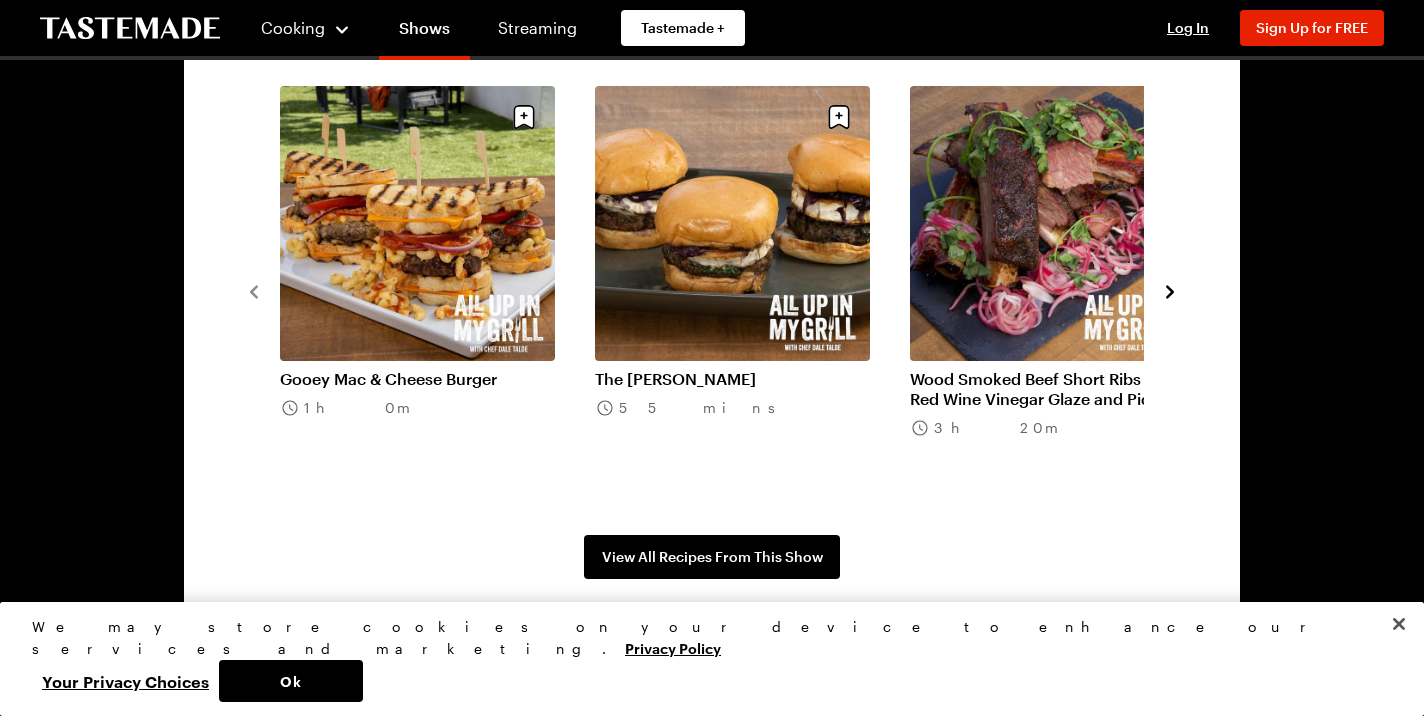 click on "Wood Smoked Beef Short Ribs with Red Wine Vinegar Glaze and Pickled Onions" at bounding box center (1047, 389) 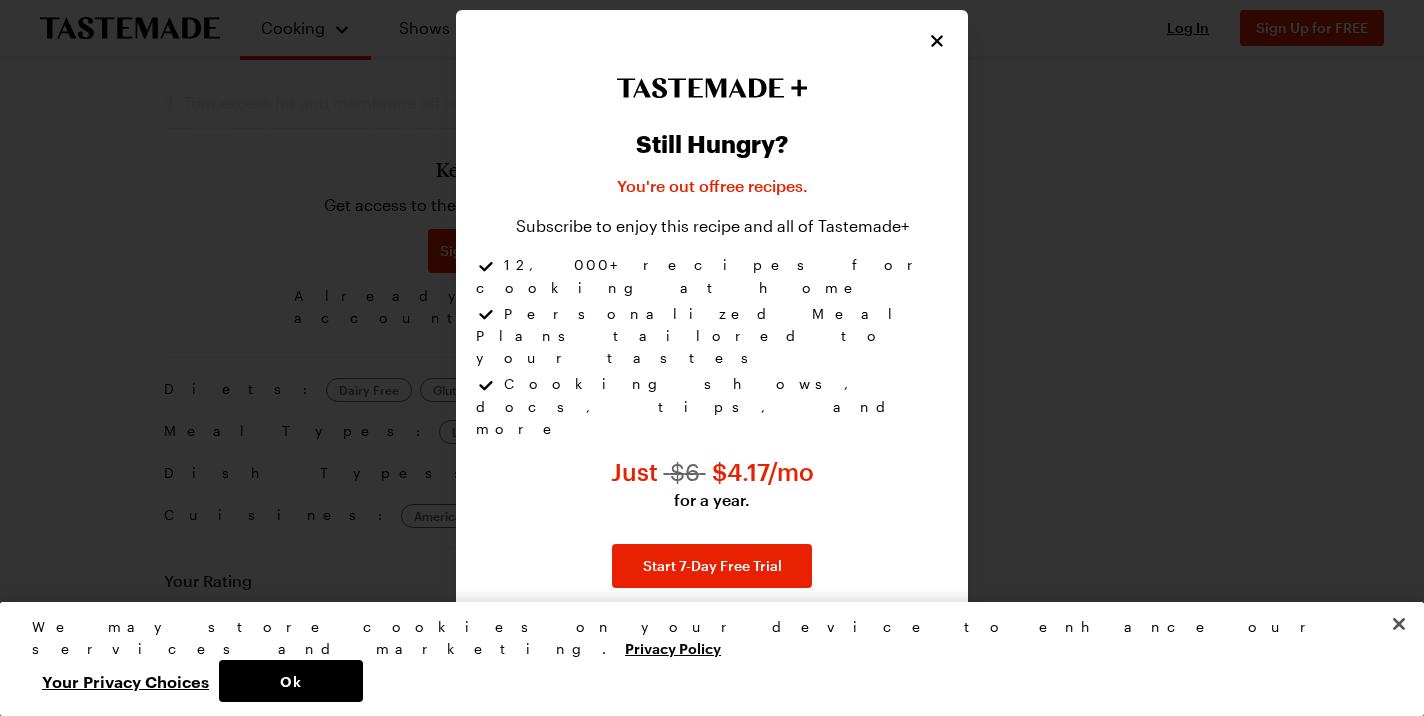 scroll, scrollTop: 0, scrollLeft: 0, axis: both 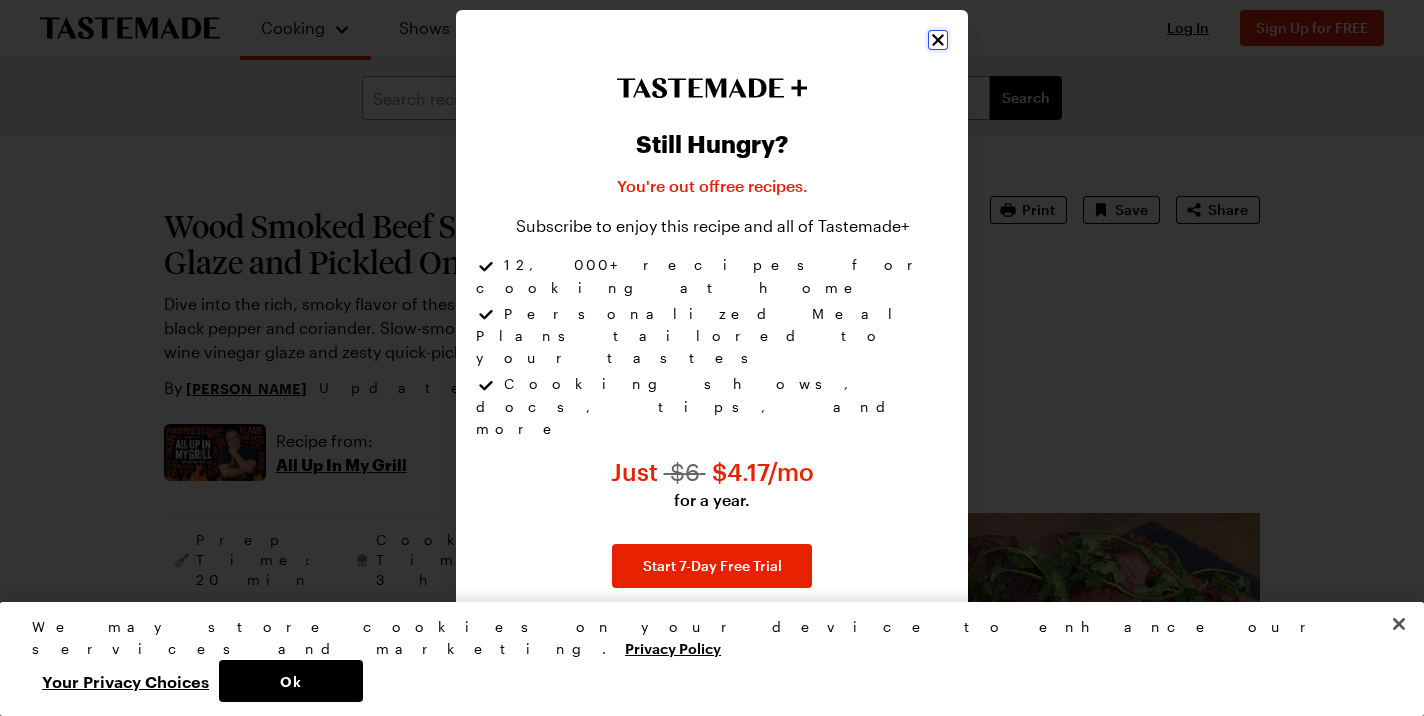 click 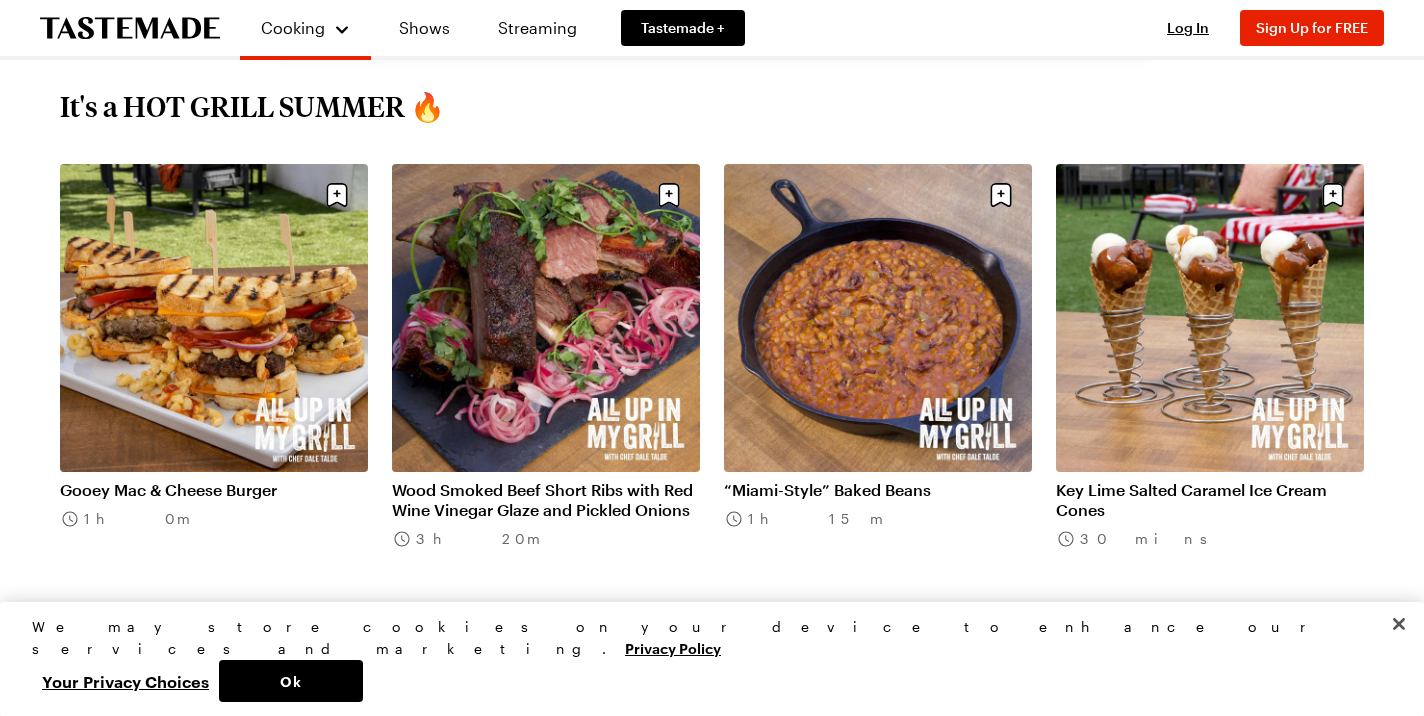 scroll, scrollTop: 704, scrollLeft: 0, axis: vertical 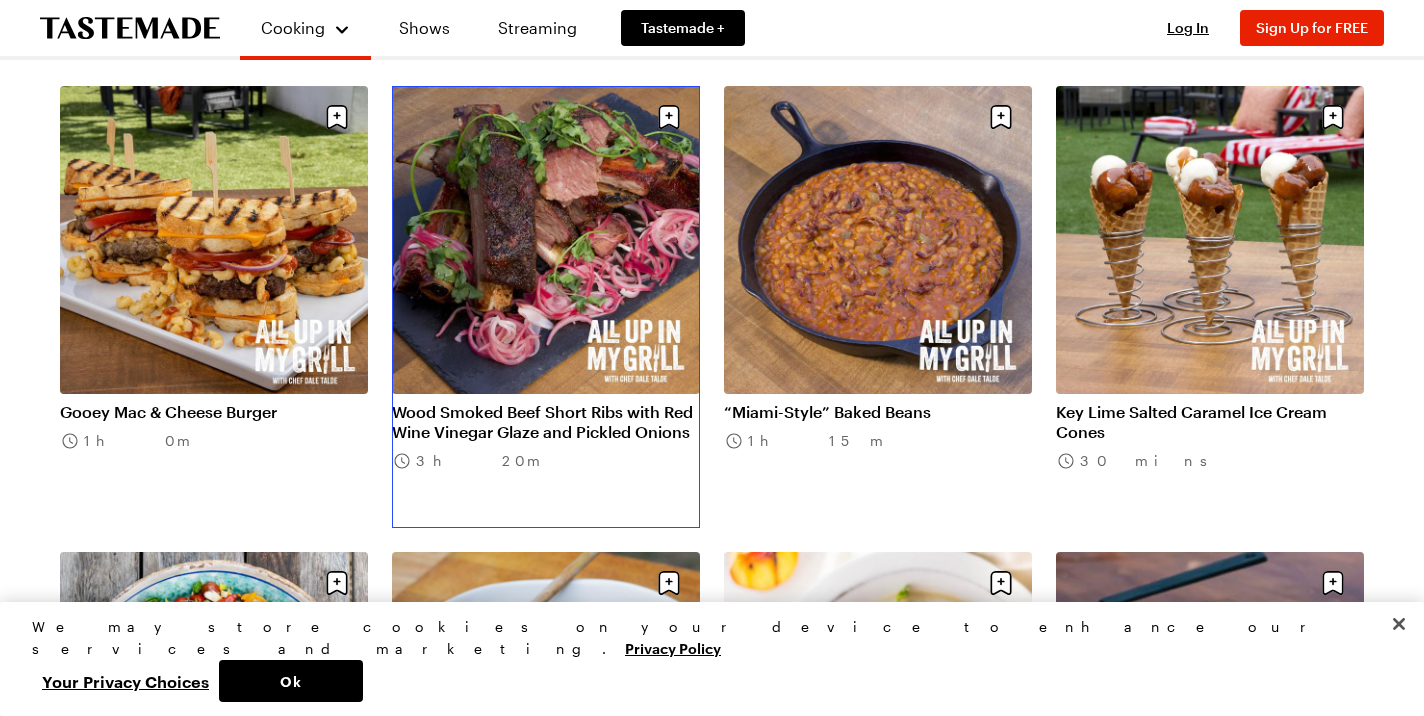 click on "Wood Smoked Beef Short Ribs with Red Wine Vinegar Glaze and Pickled Onions" at bounding box center [546, 422] 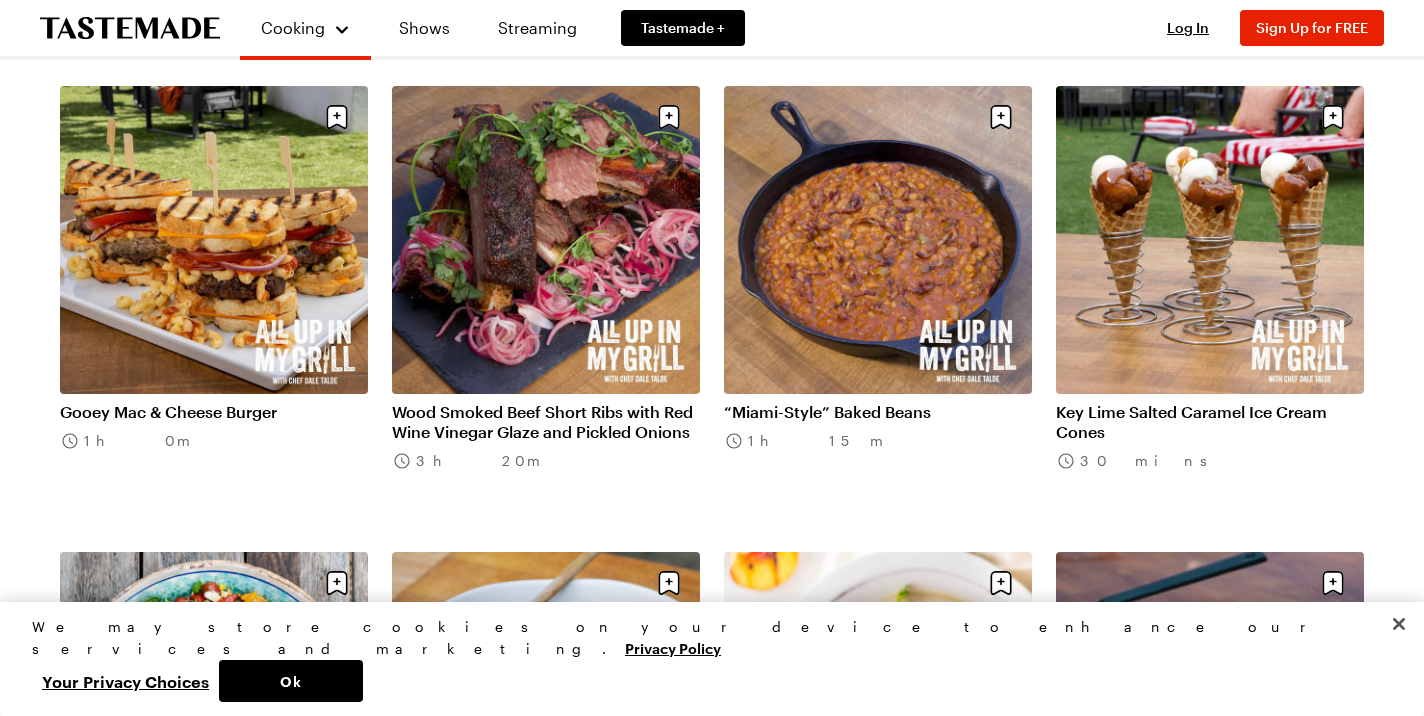 scroll, scrollTop: 0, scrollLeft: 0, axis: both 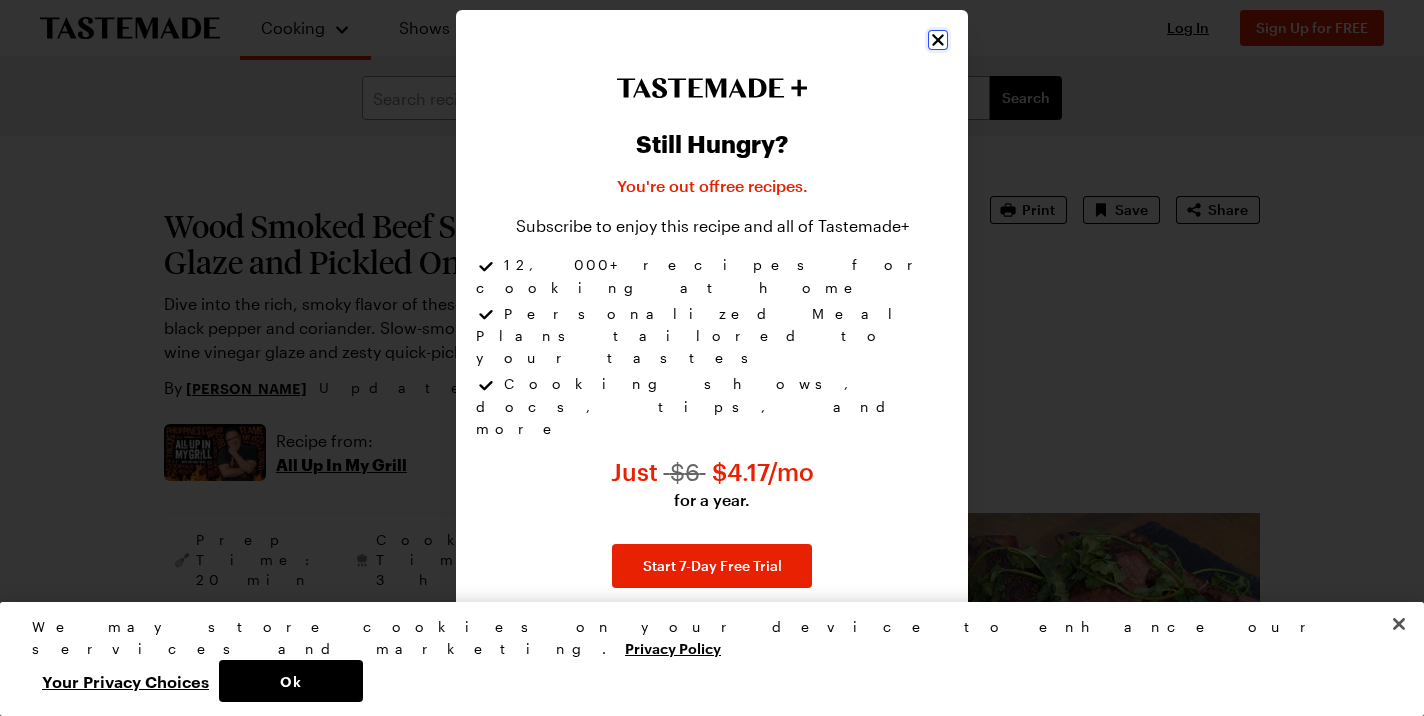 click 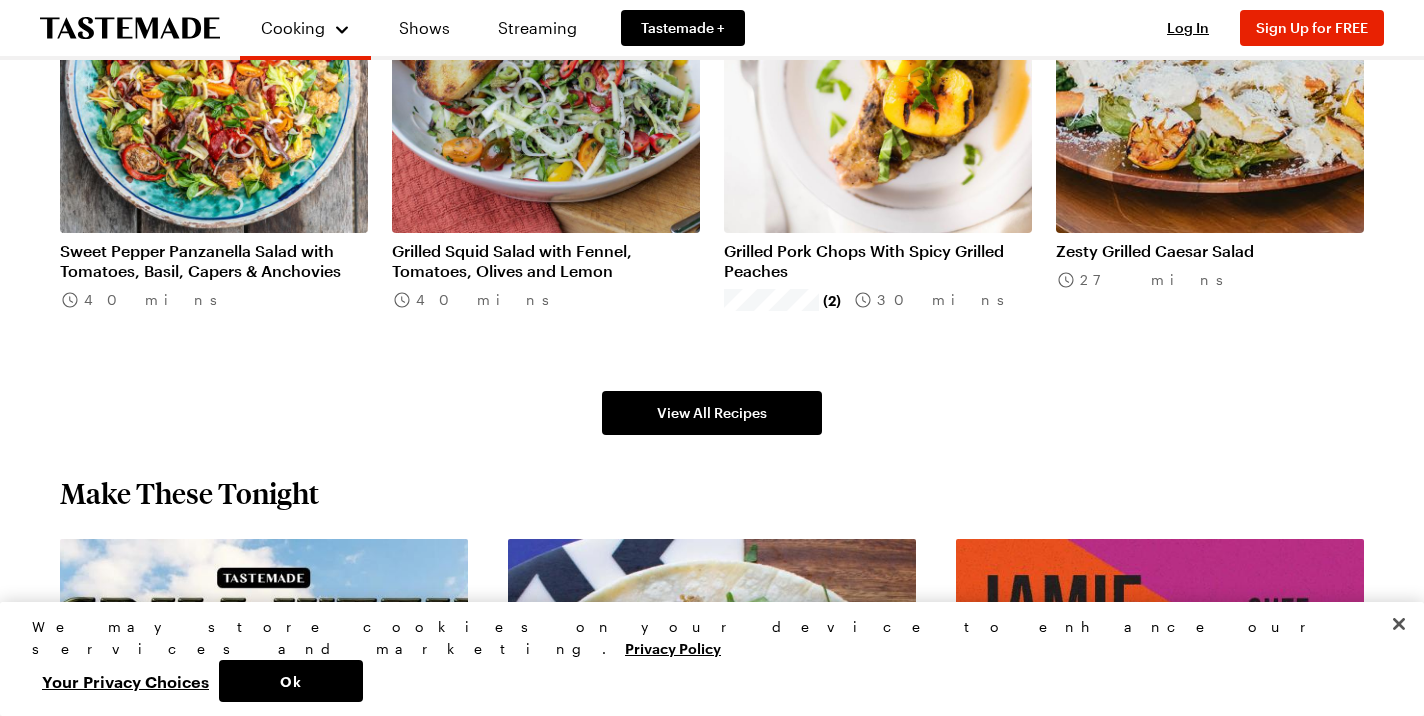scroll, scrollTop: 1339, scrollLeft: 0, axis: vertical 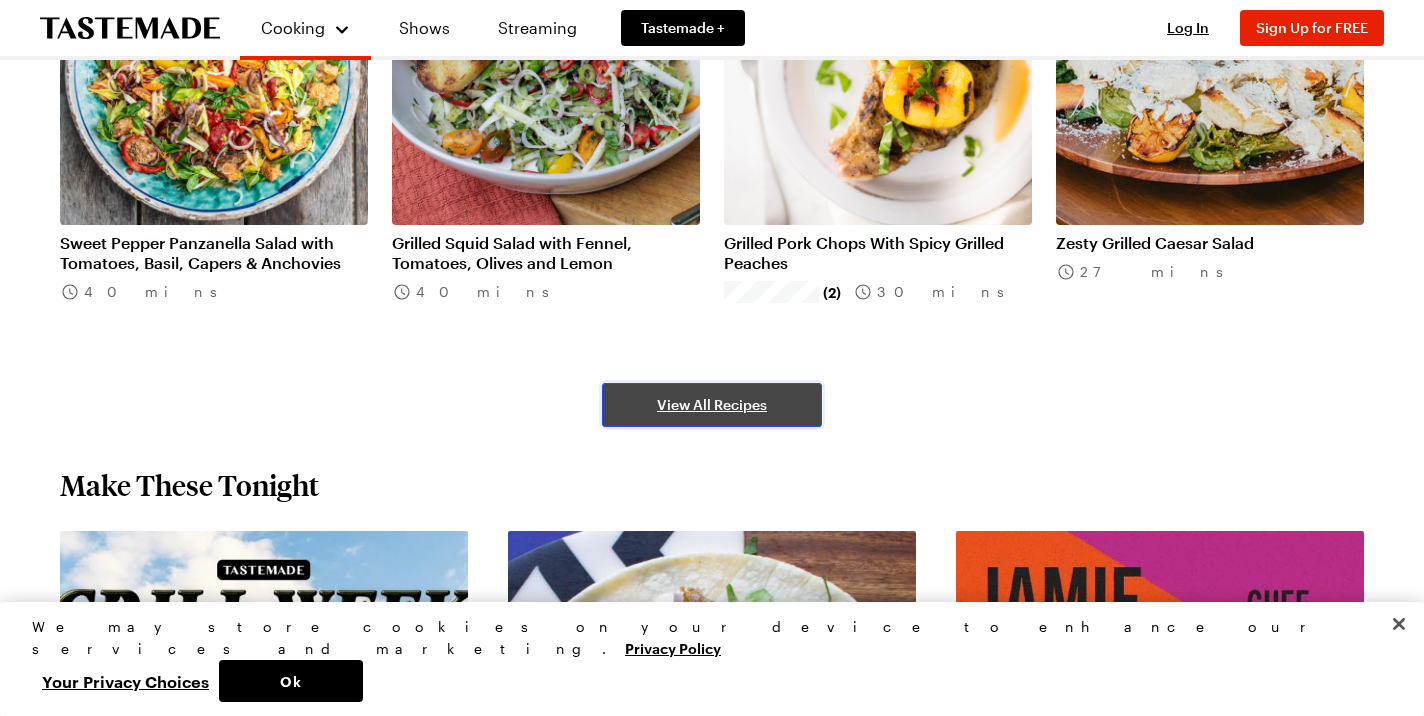click on "View All Recipes" at bounding box center (712, 405) 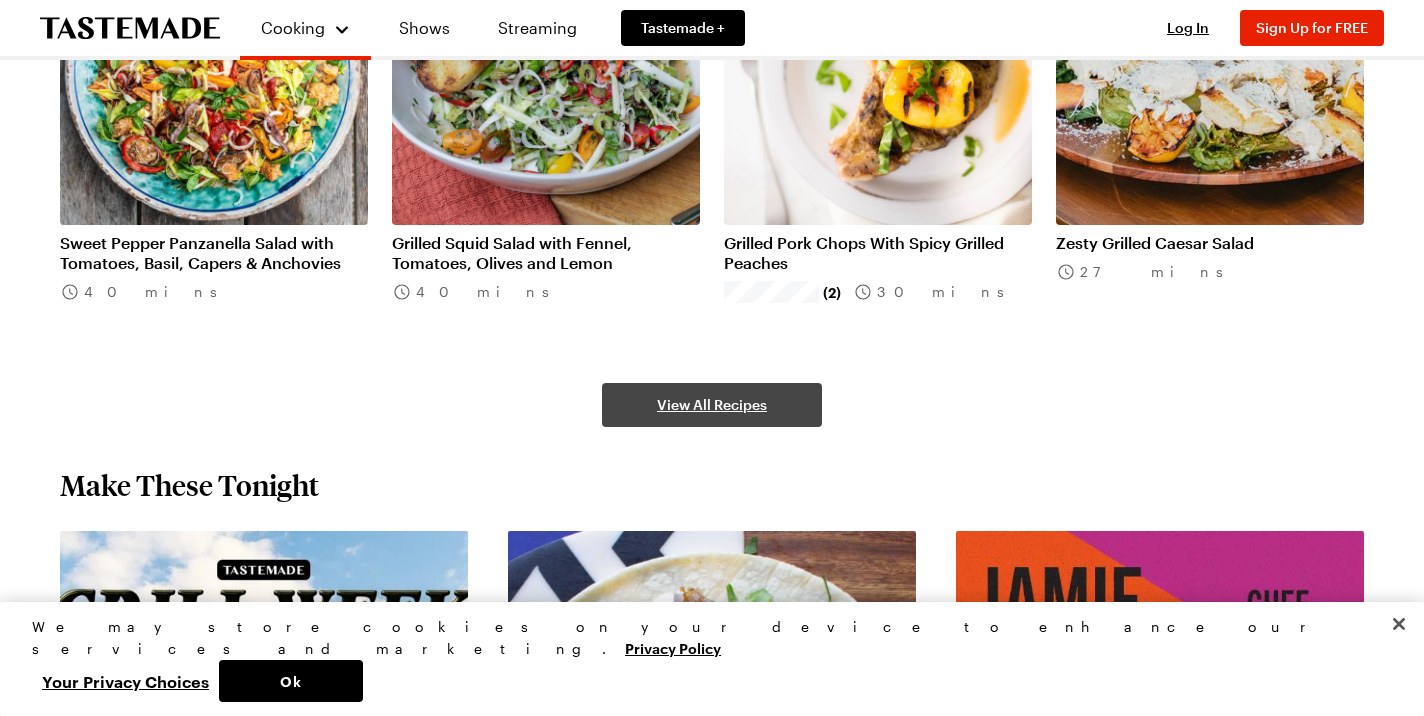 scroll, scrollTop: 0, scrollLeft: 0, axis: both 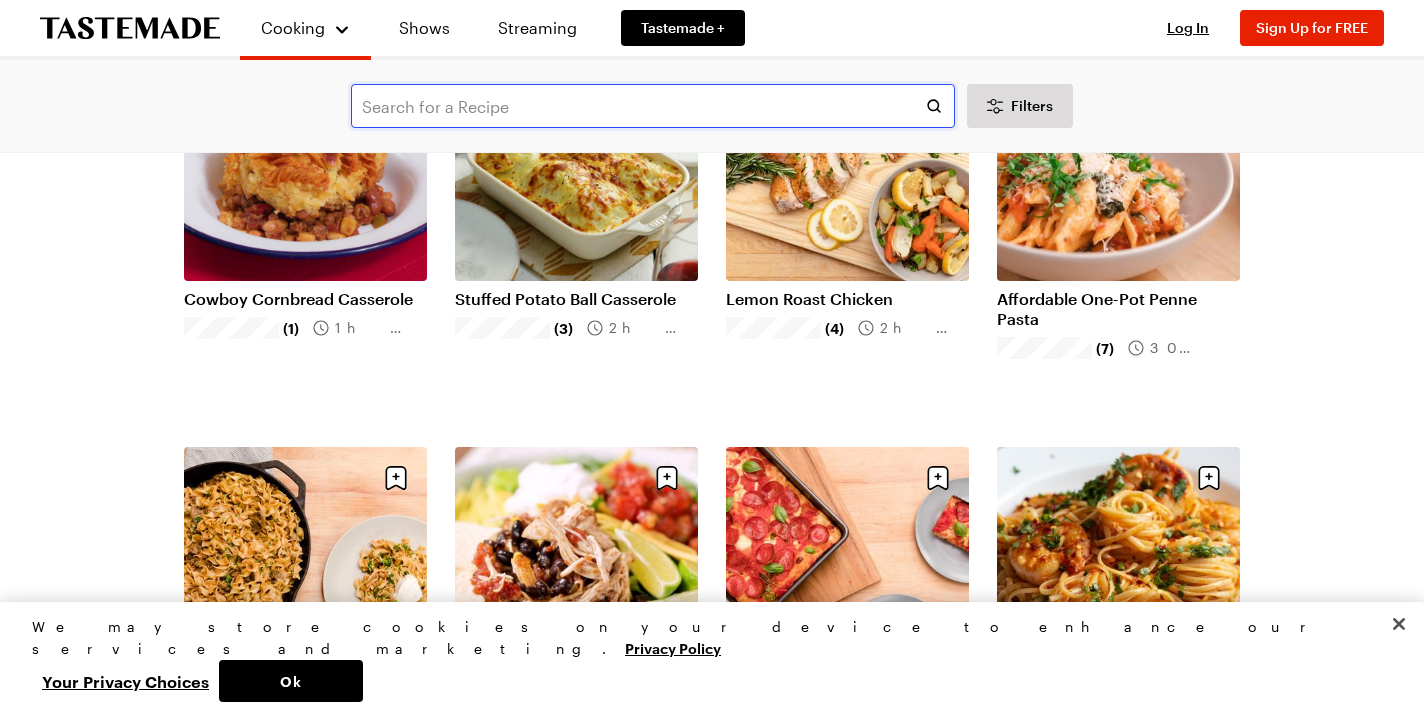 click at bounding box center [653, 106] 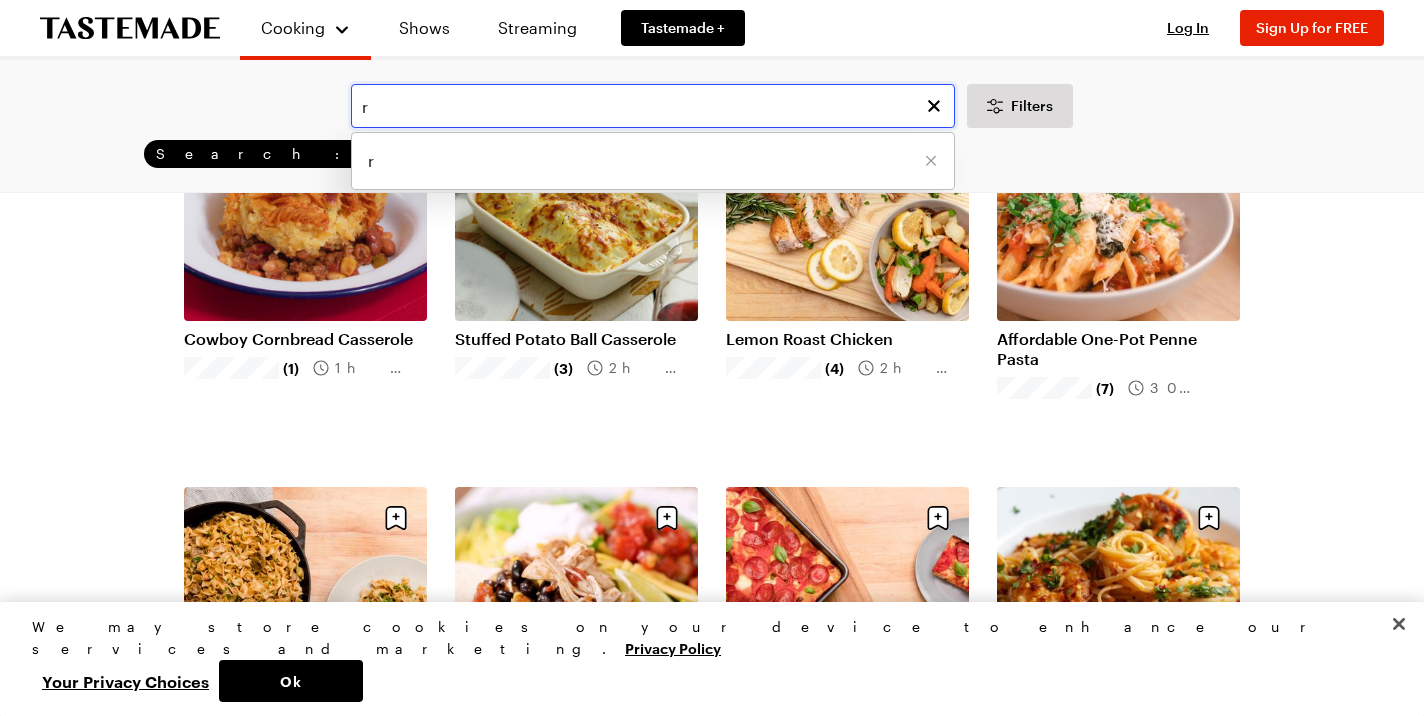scroll, scrollTop: 0, scrollLeft: 0, axis: both 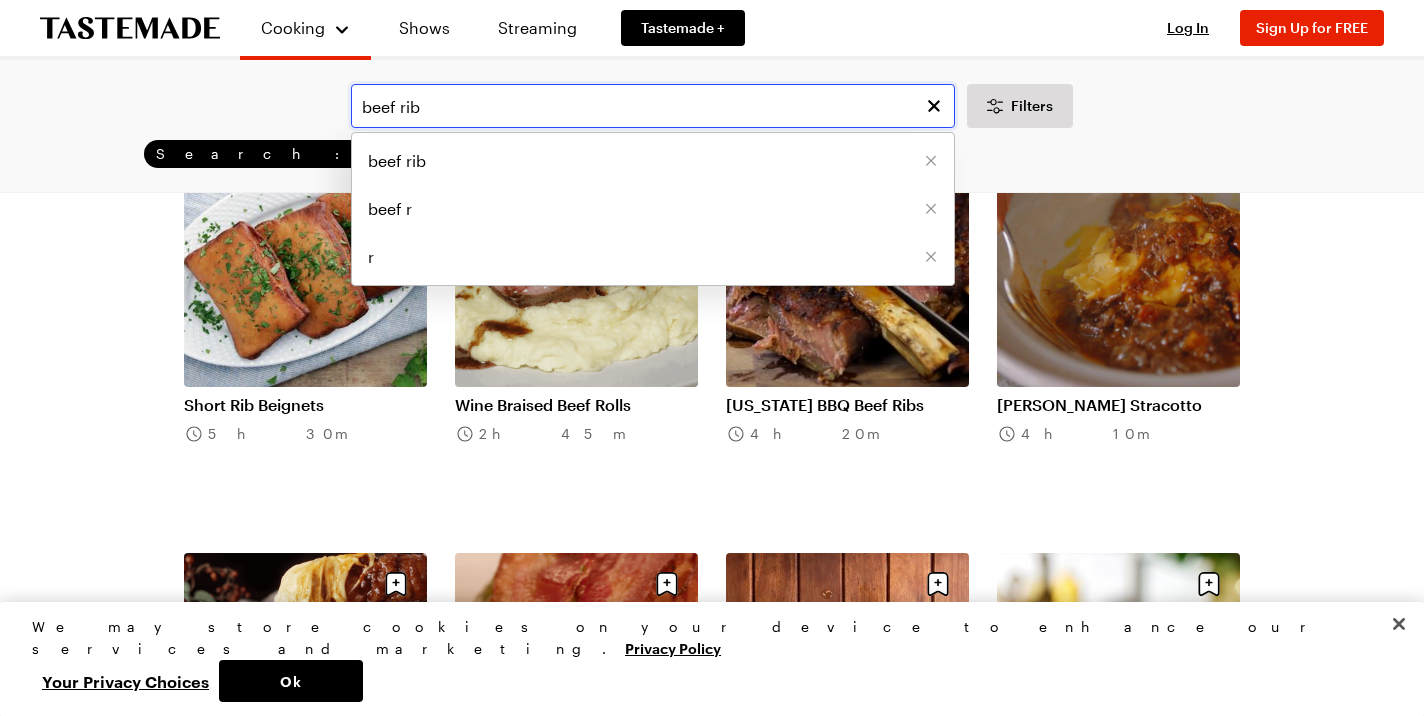 click on "beef rib" at bounding box center [653, 106] 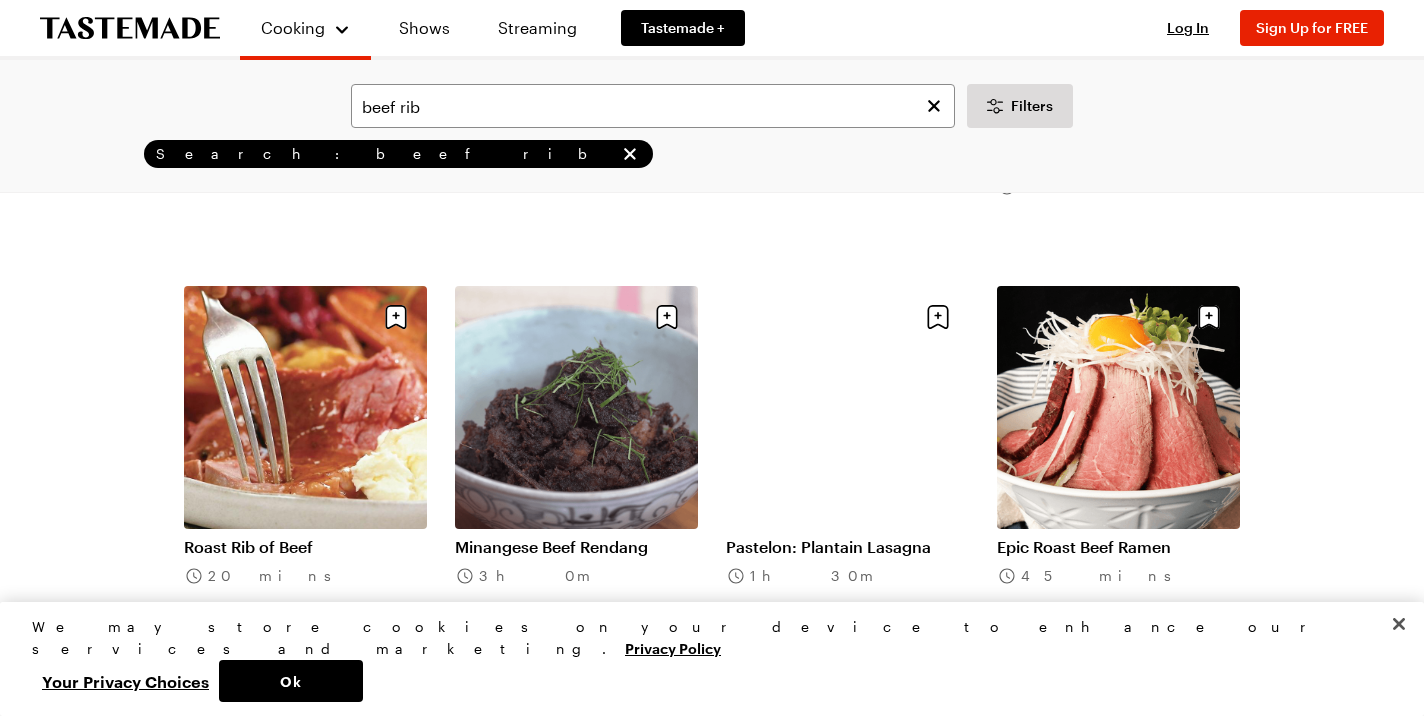 scroll, scrollTop: 1685, scrollLeft: 0, axis: vertical 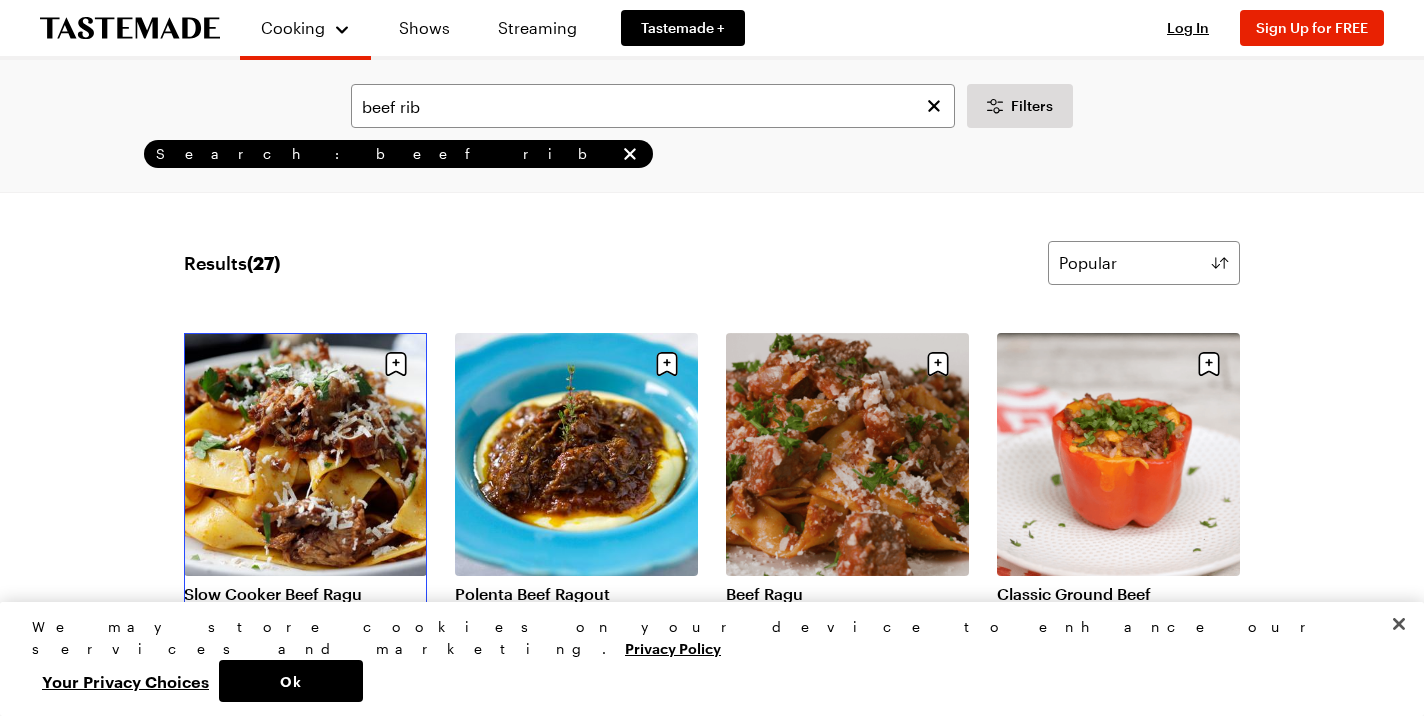 click on "Slow Cooker Beef Ragu" at bounding box center (305, 594) 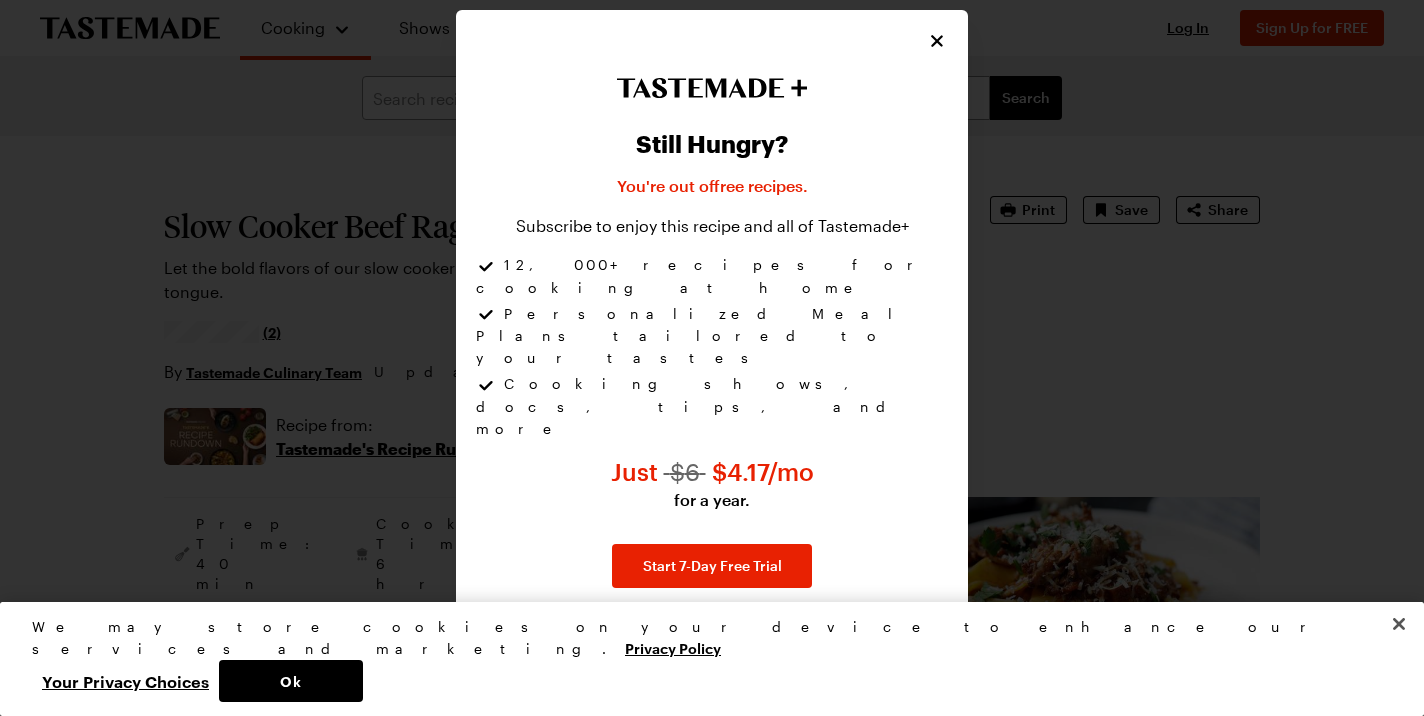 click at bounding box center [712, 358] 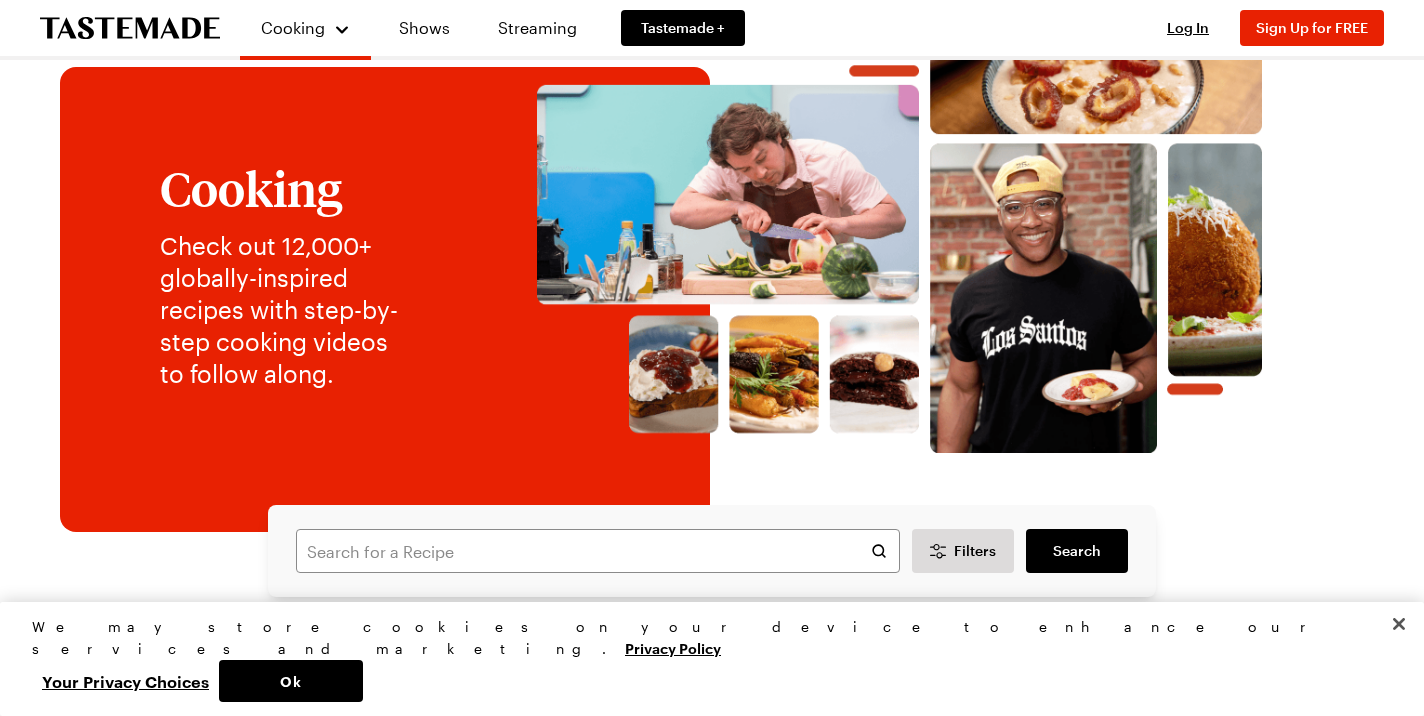 scroll, scrollTop: 0, scrollLeft: 0, axis: both 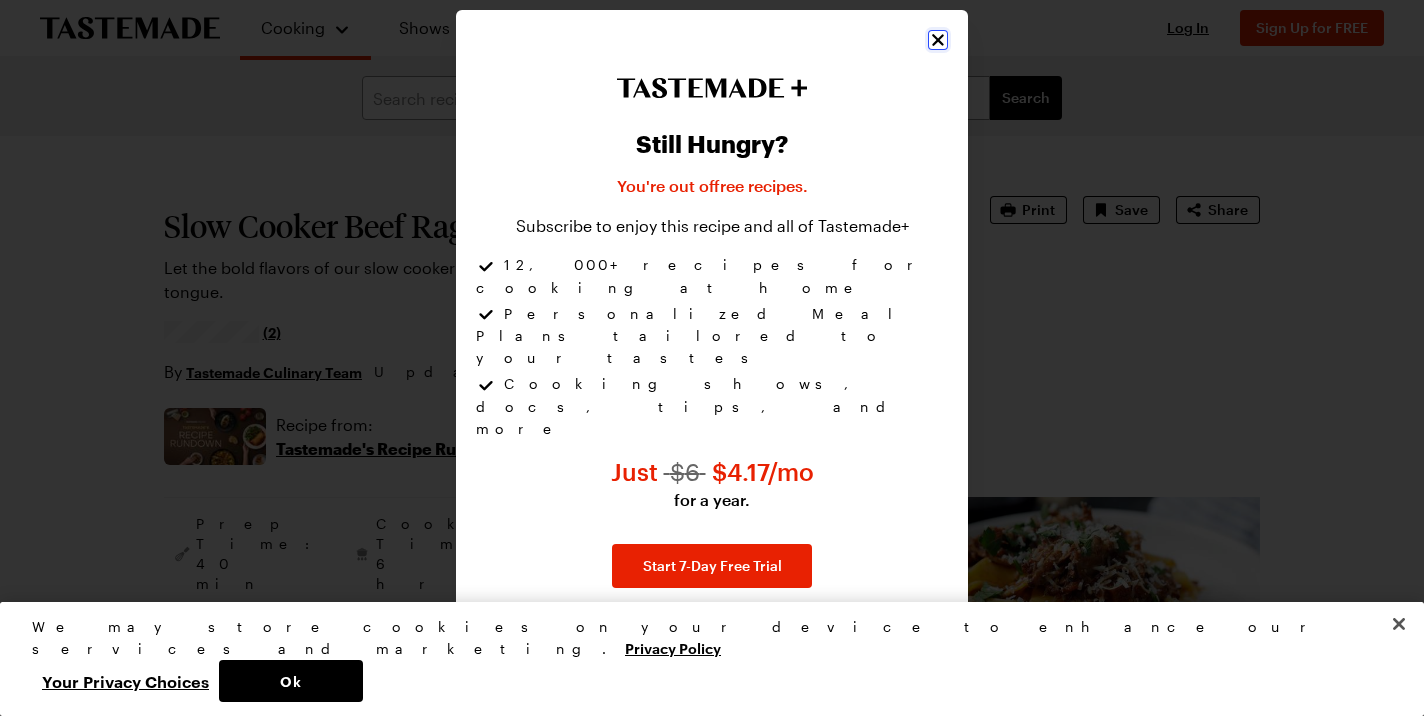 click 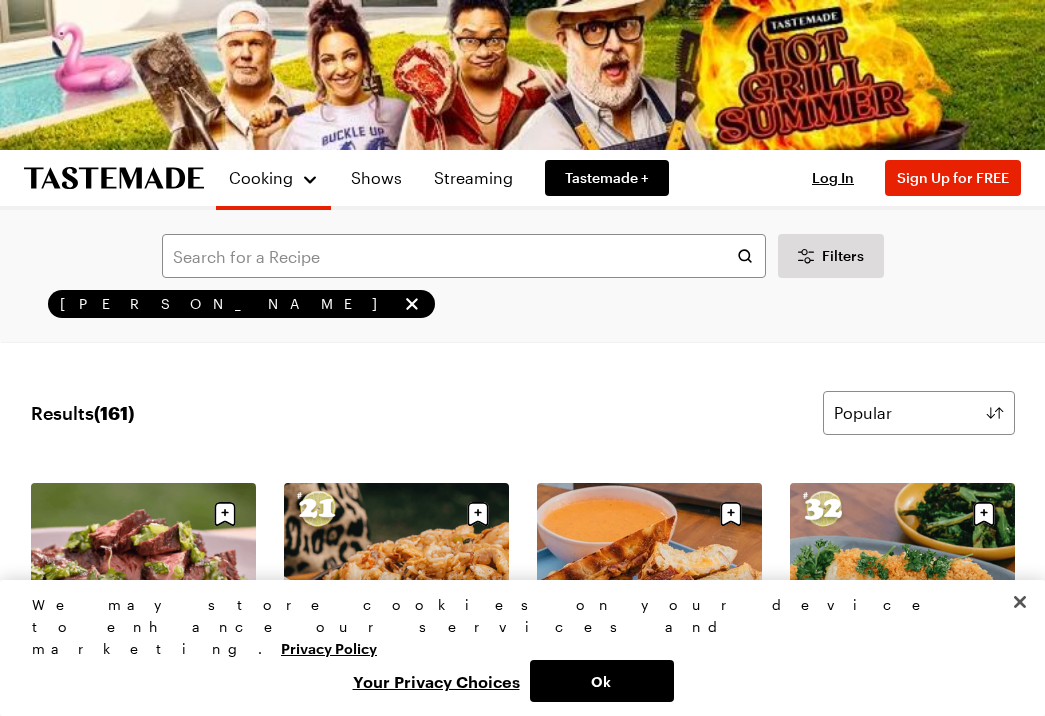 scroll, scrollTop: 28, scrollLeft: 0, axis: vertical 